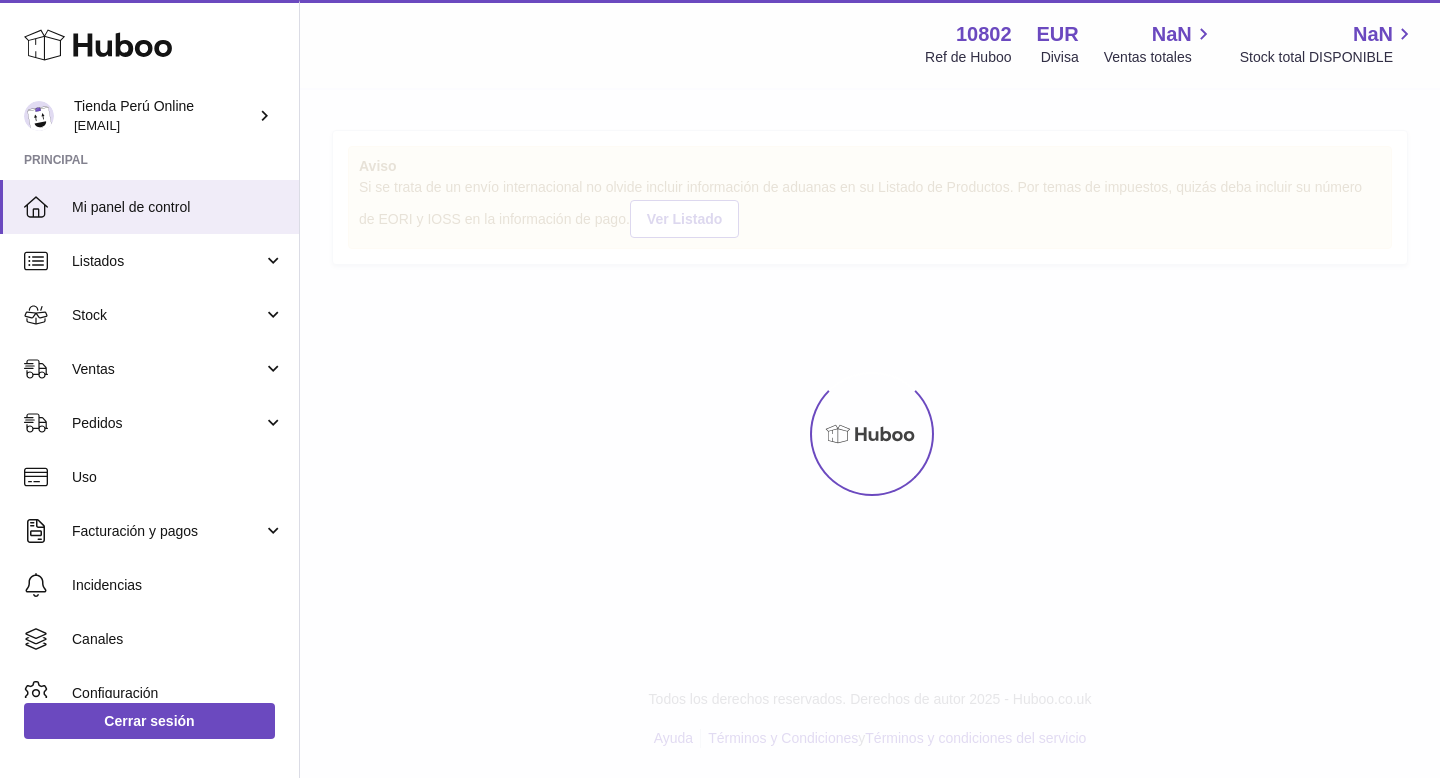 scroll, scrollTop: 0, scrollLeft: 0, axis: both 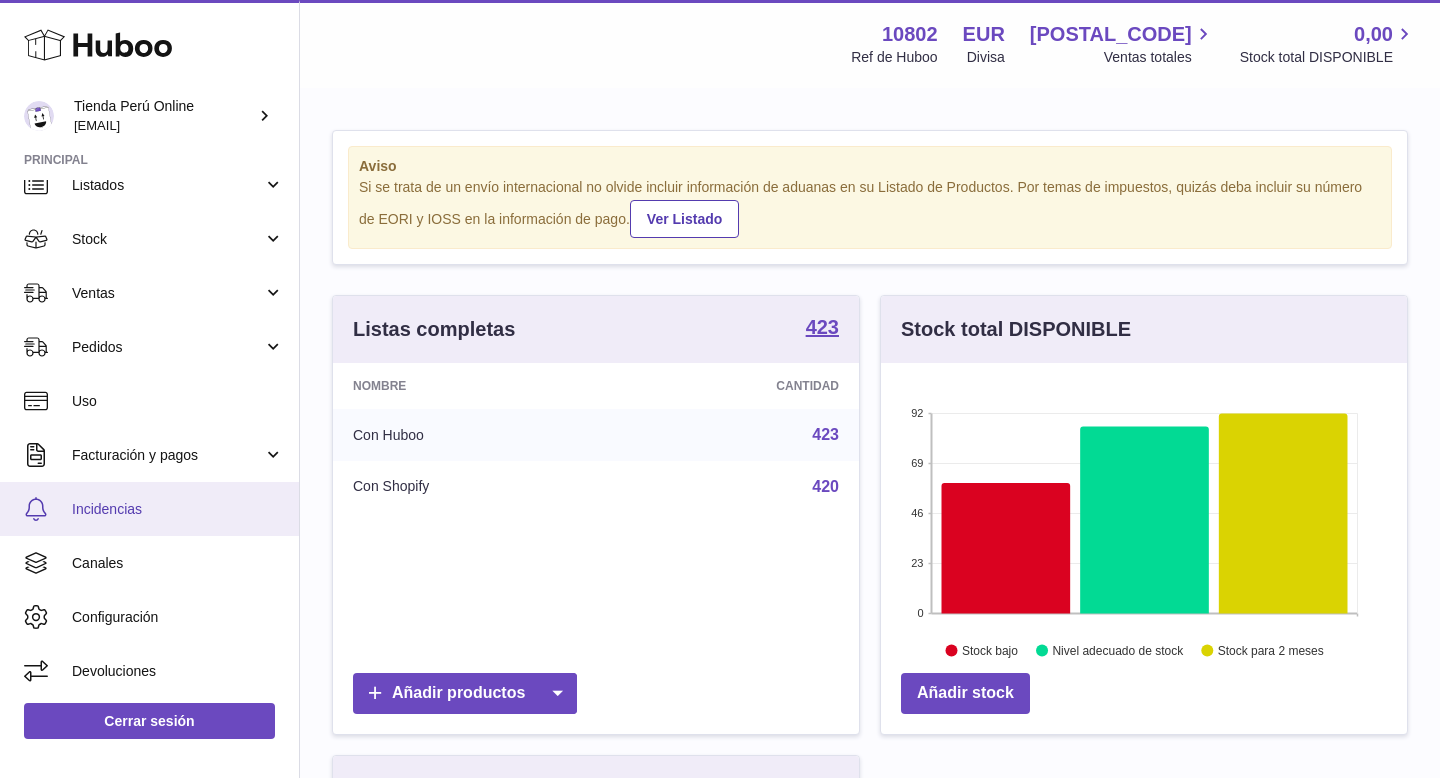 click on "Incidencias" at bounding box center [149, 509] 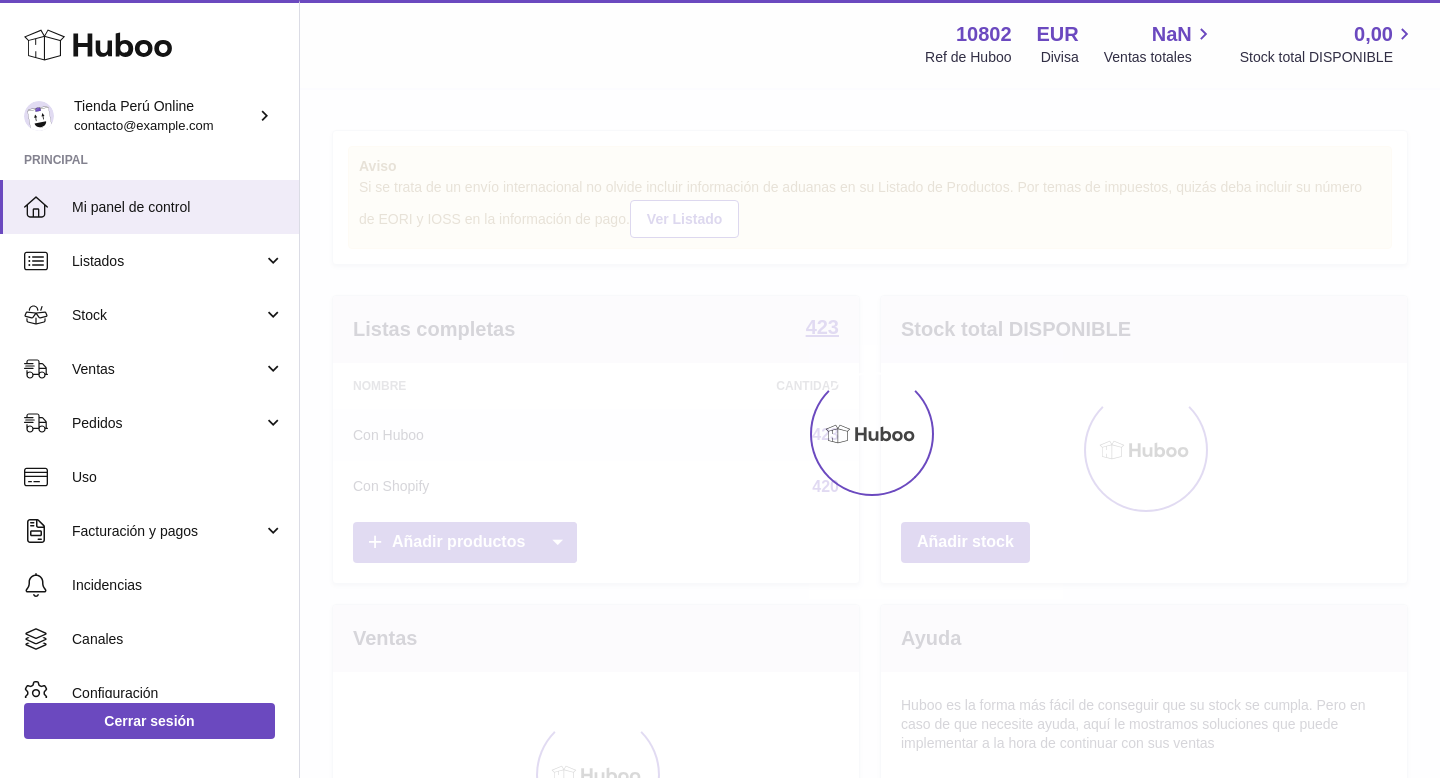 scroll, scrollTop: 0, scrollLeft: 0, axis: both 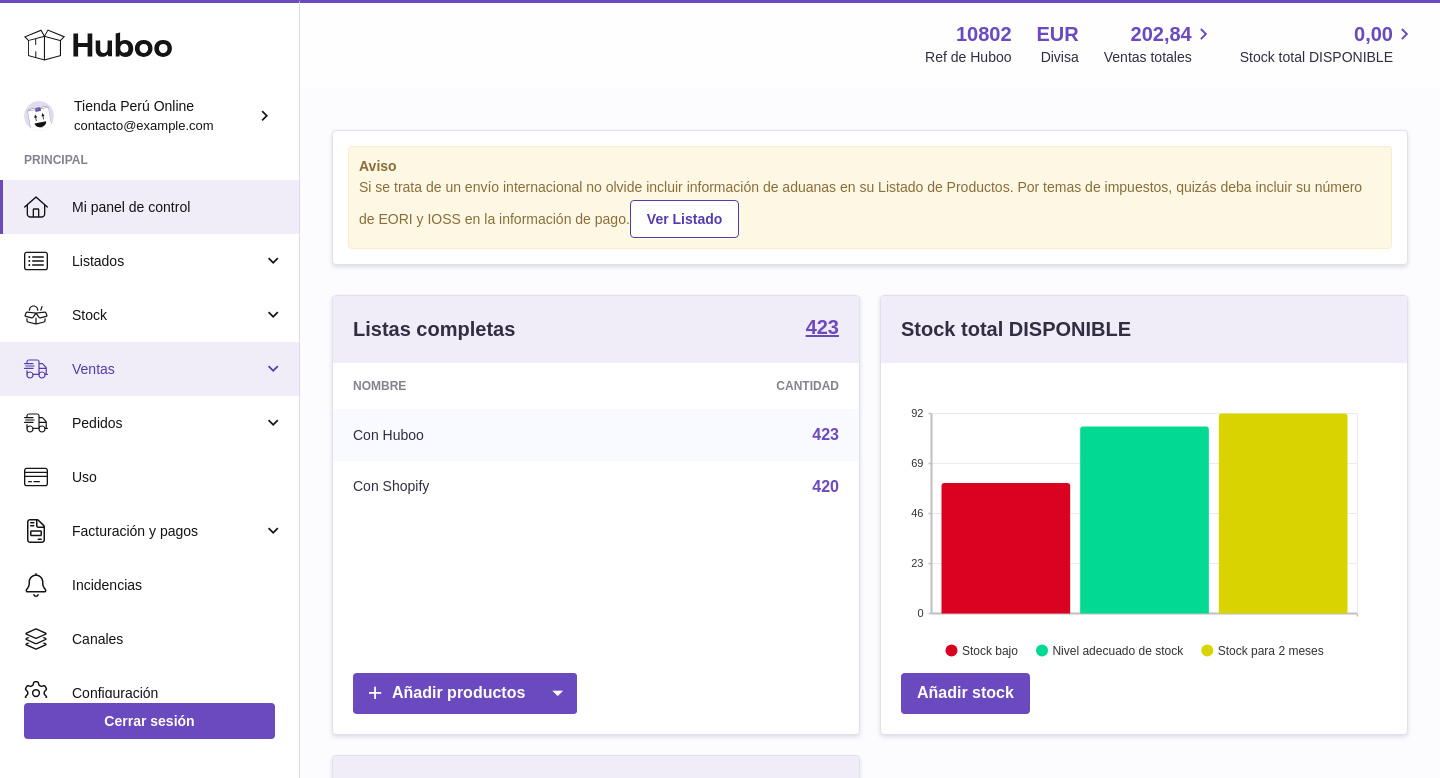 click on "Ventas" at bounding box center [149, 369] 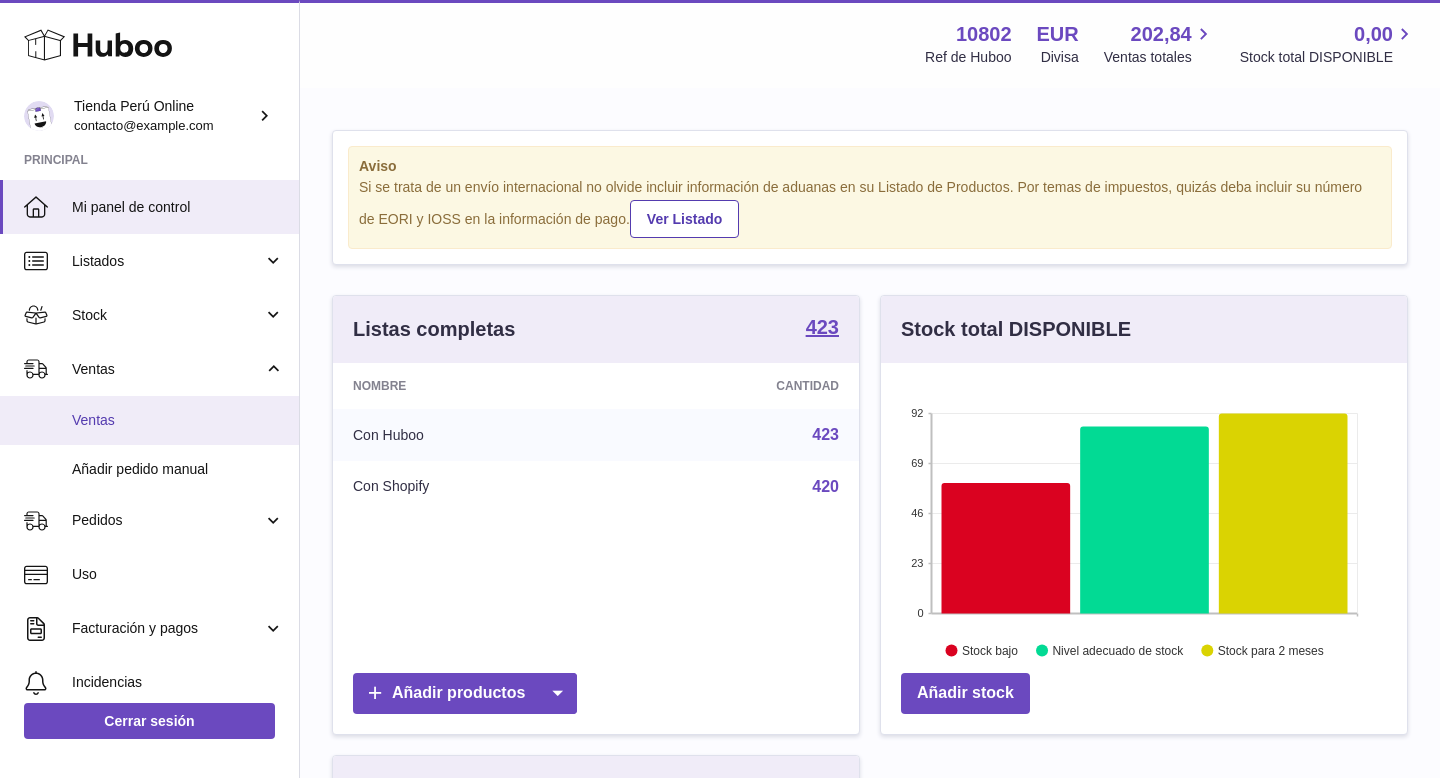 click on "Ventas" at bounding box center [149, 420] 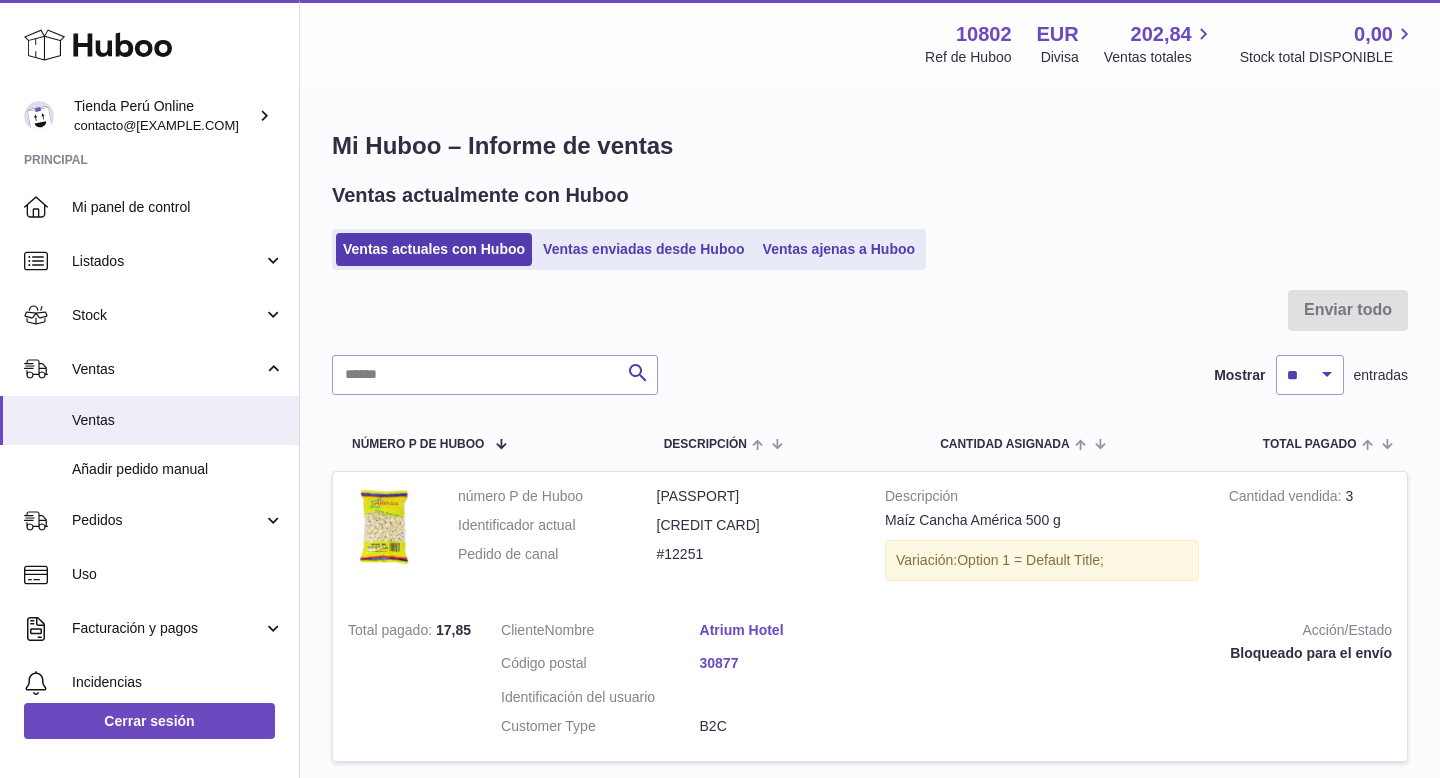 scroll, scrollTop: 0, scrollLeft: 0, axis: both 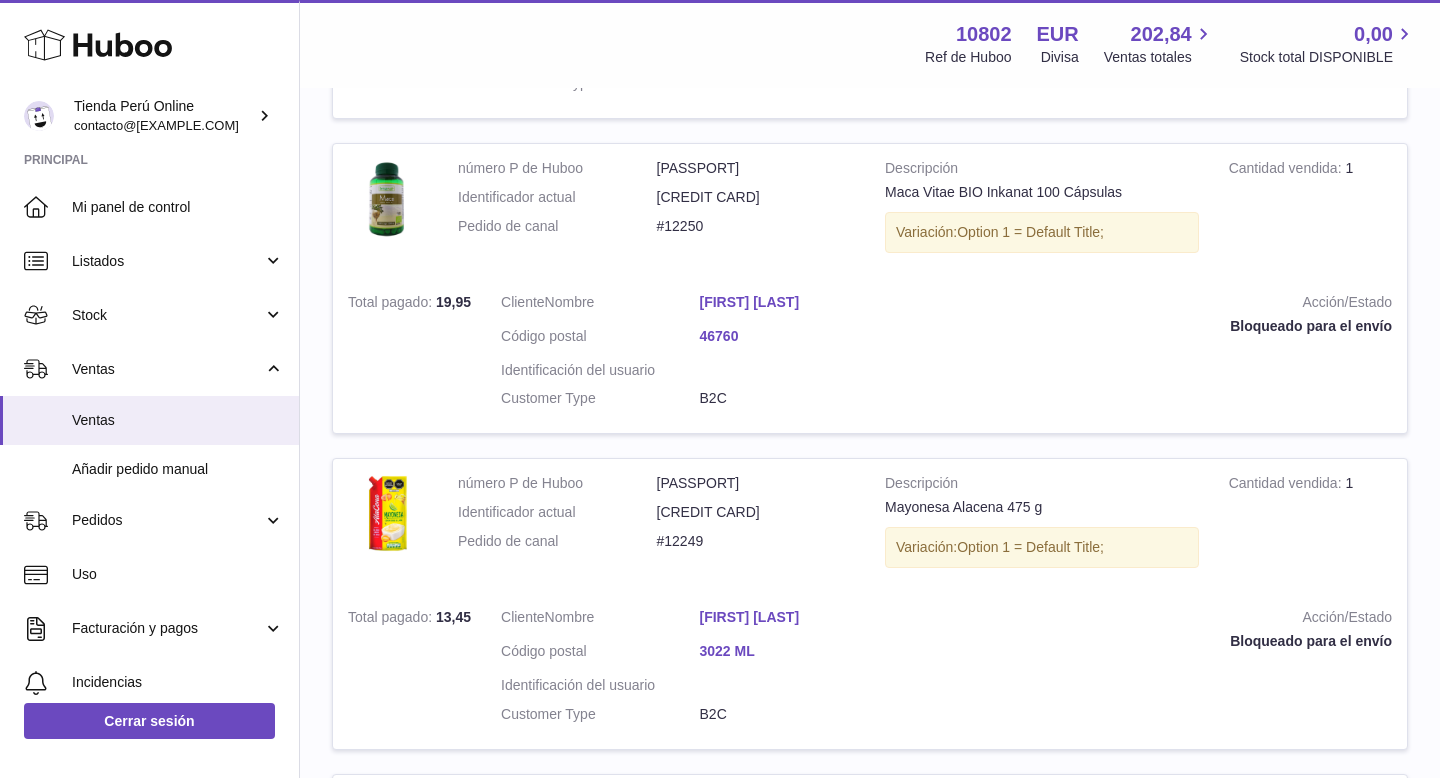 drag, startPoint x: 678, startPoint y: 300, endPoint x: 826, endPoint y: 301, distance: 148.00337 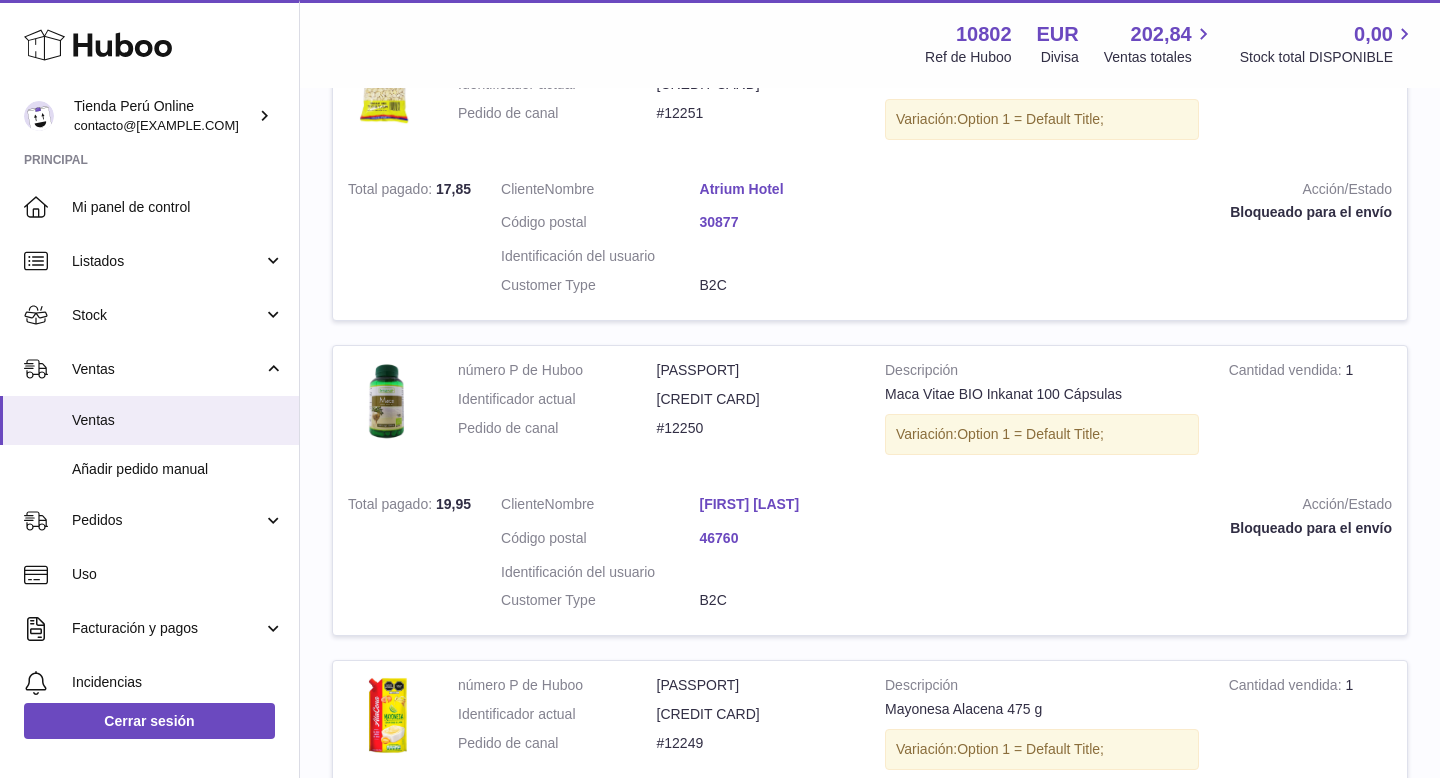 scroll, scrollTop: 0, scrollLeft: 0, axis: both 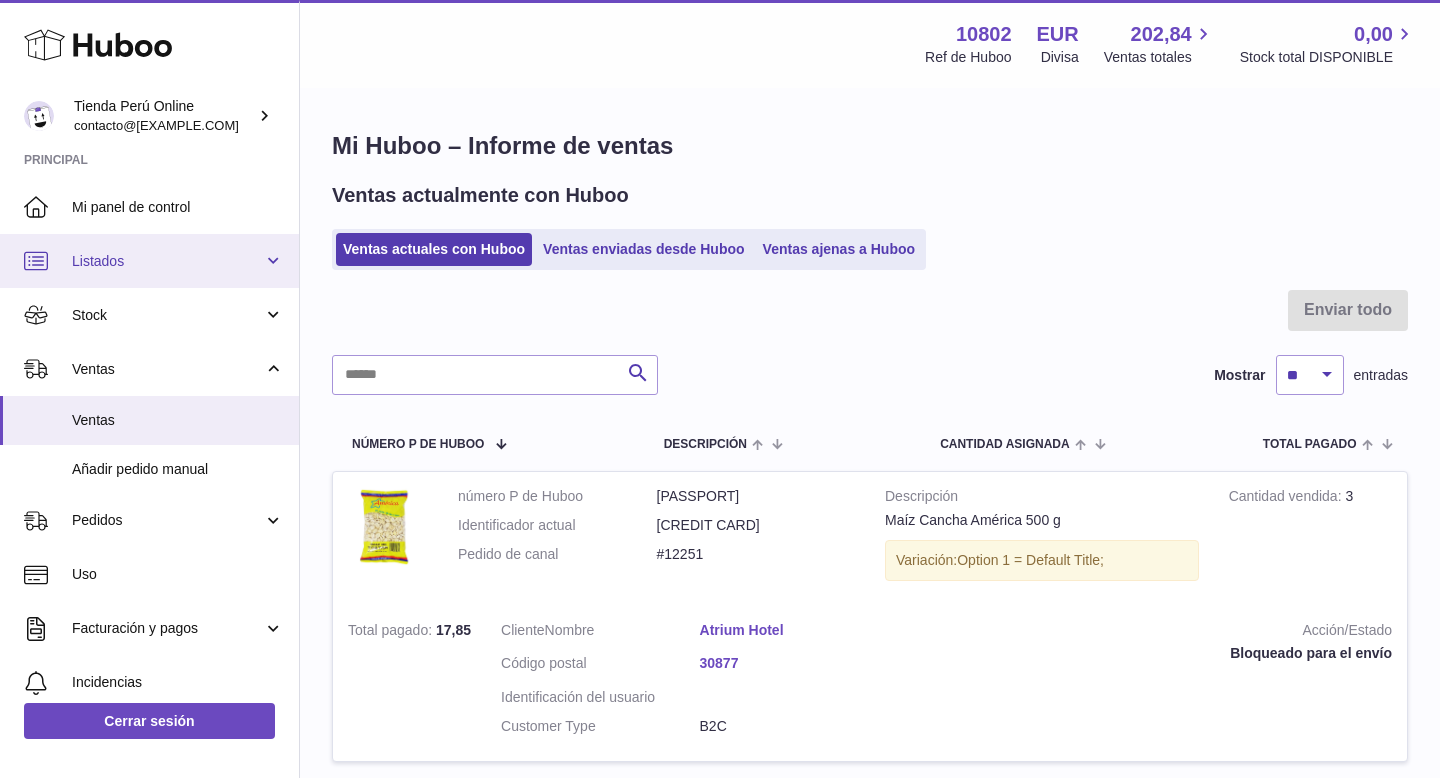 click on "Listados" at bounding box center [167, 261] 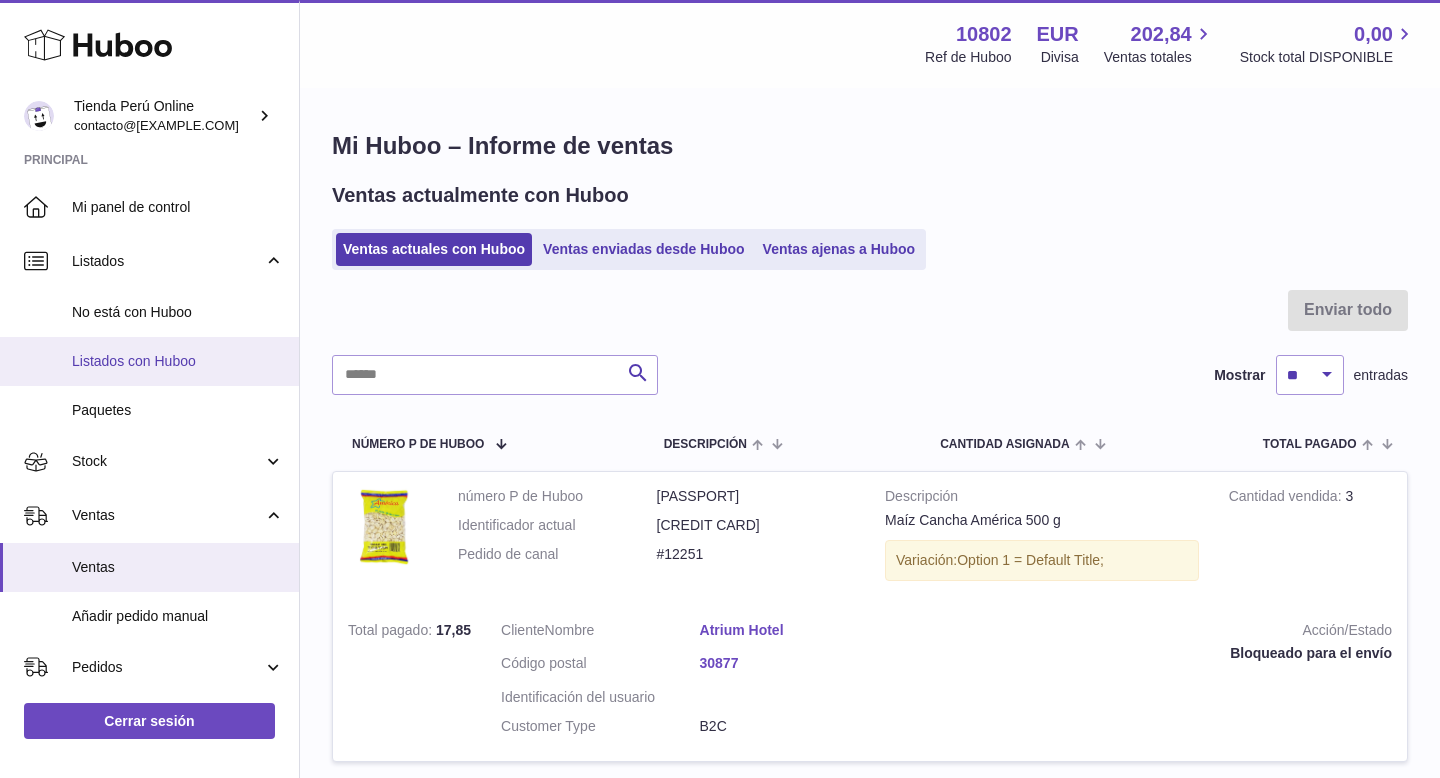 click on "Listados con Huboo" at bounding box center [149, 361] 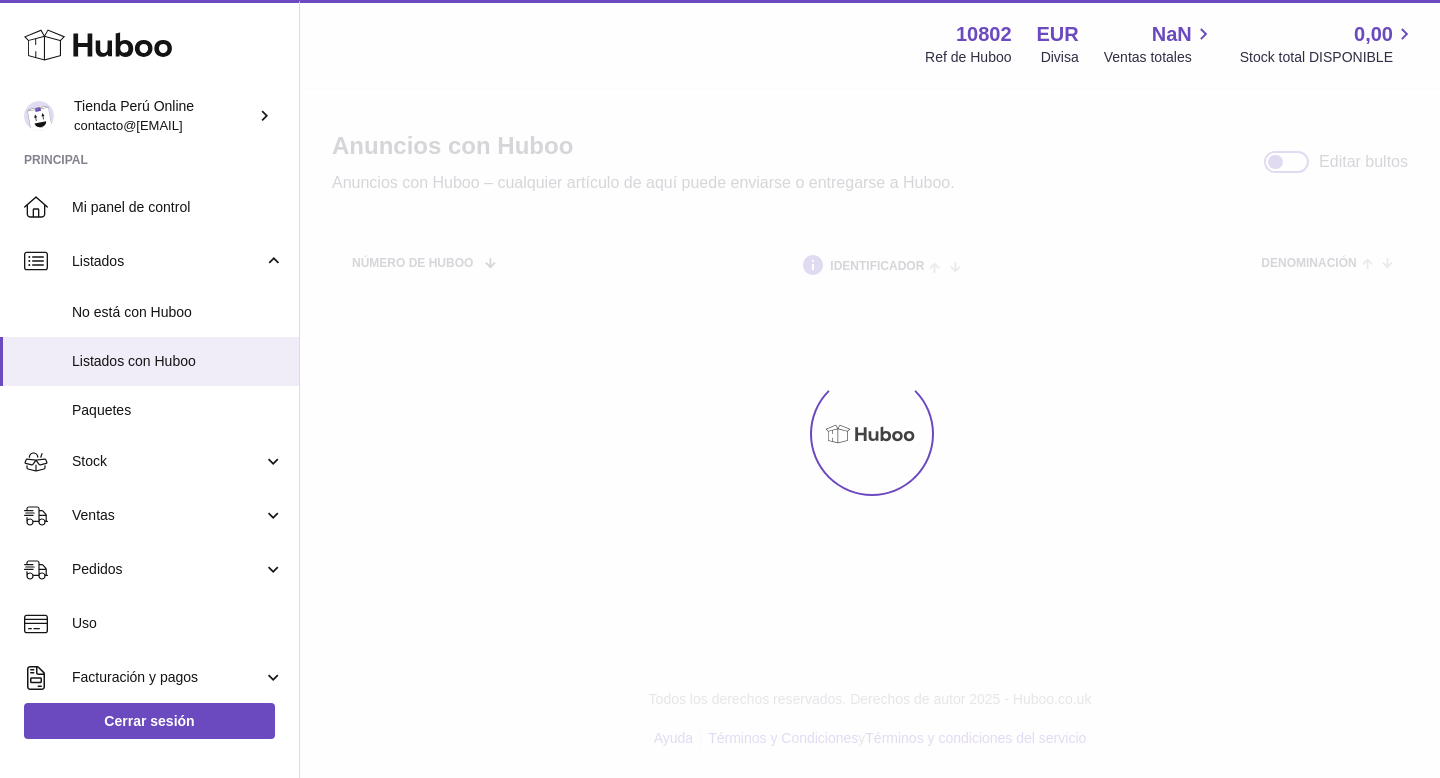 scroll, scrollTop: 0, scrollLeft: 0, axis: both 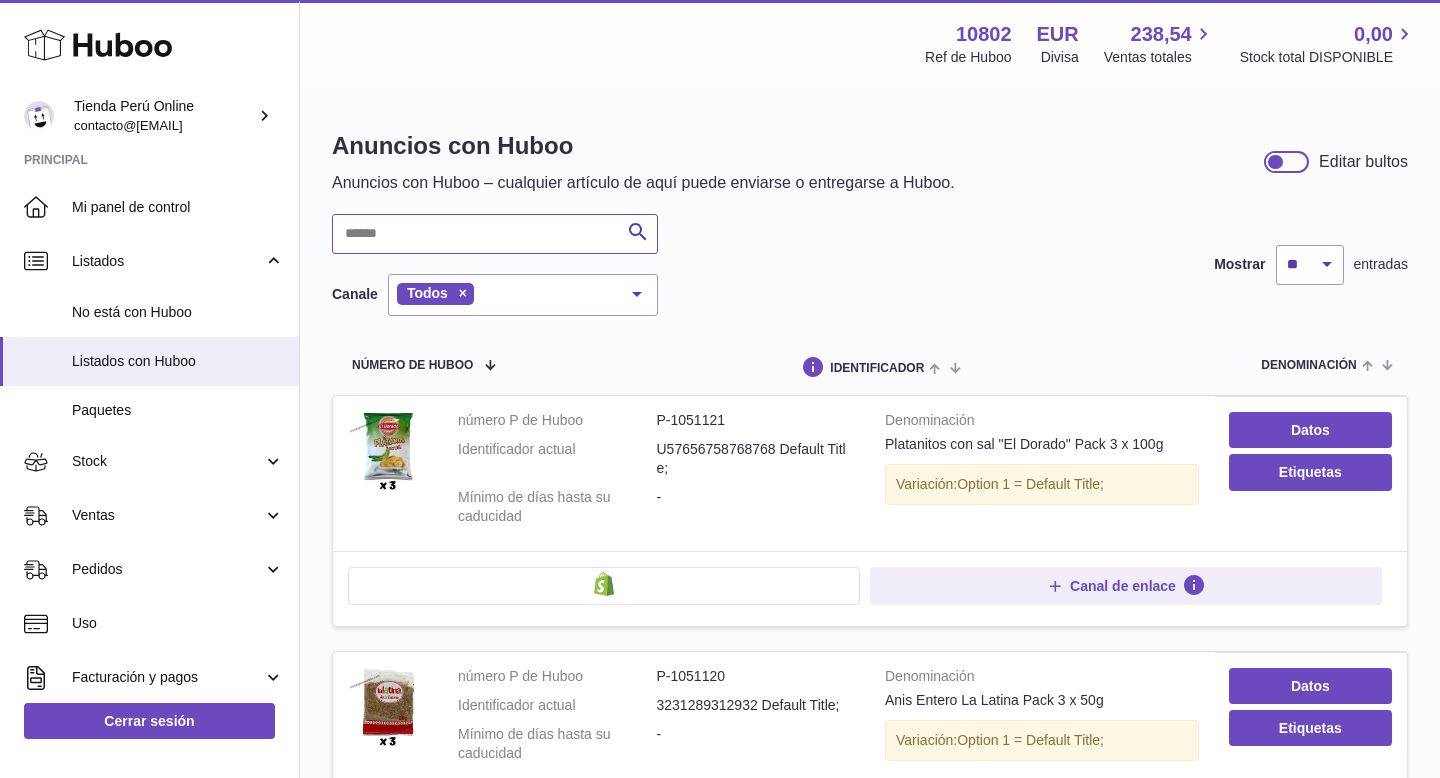 click at bounding box center [495, 234] 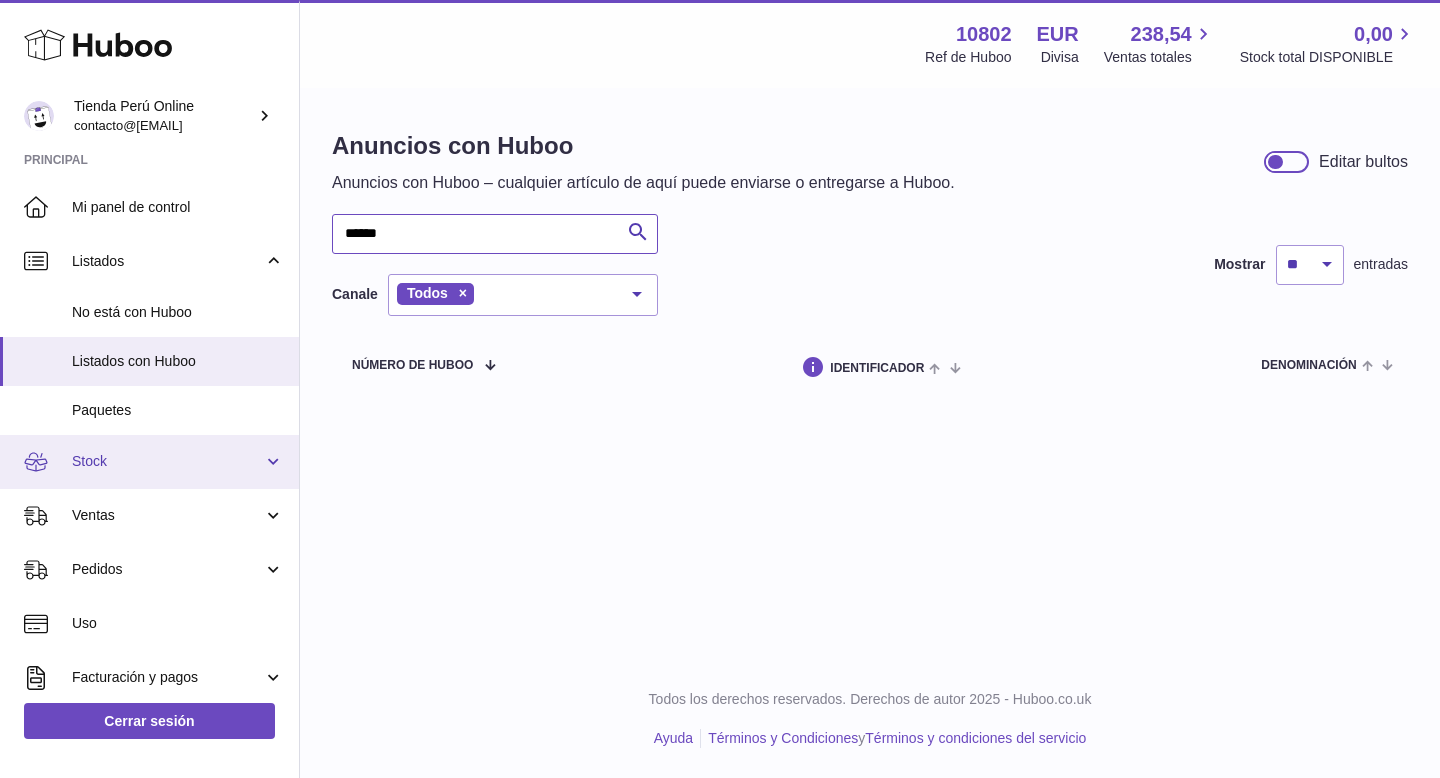 type on "******" 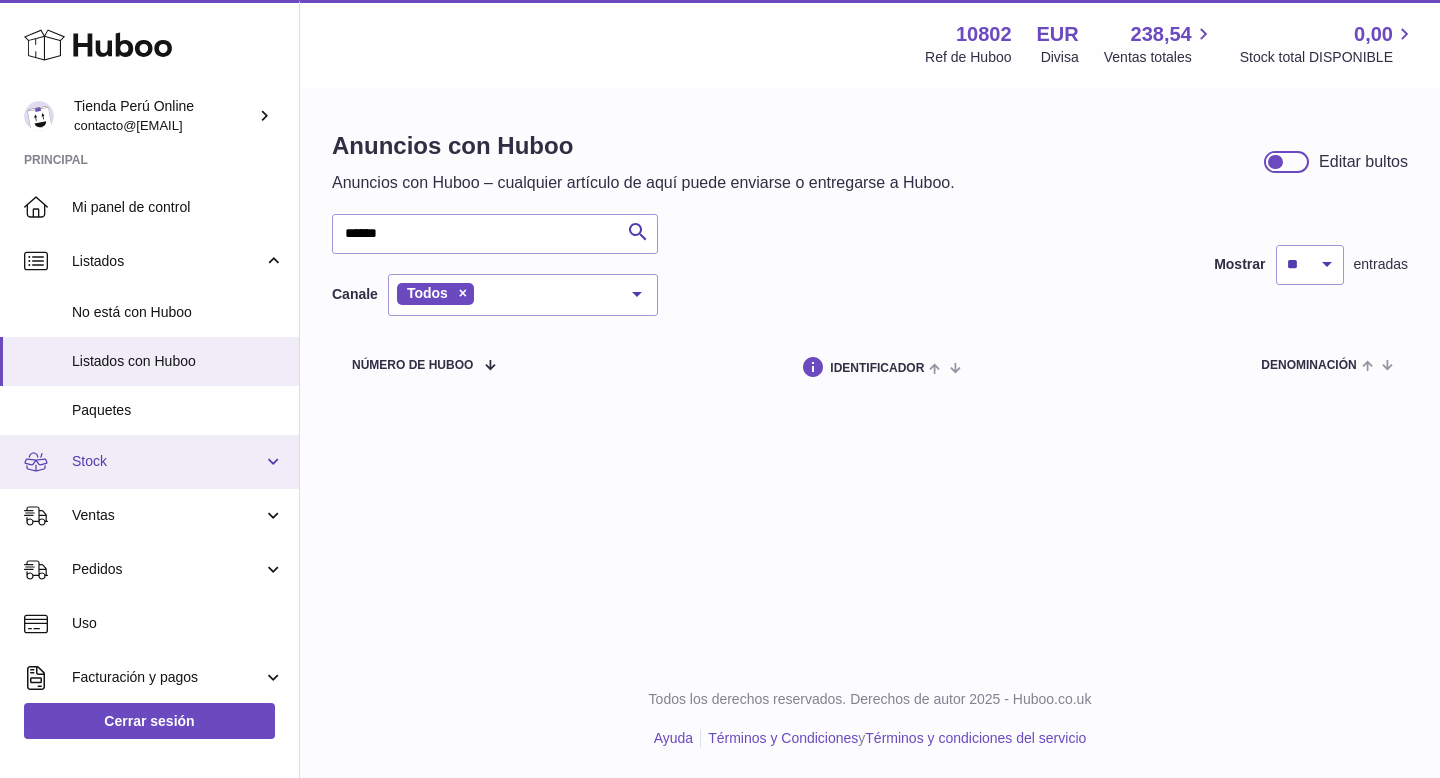 click on "Stock" at bounding box center (167, 461) 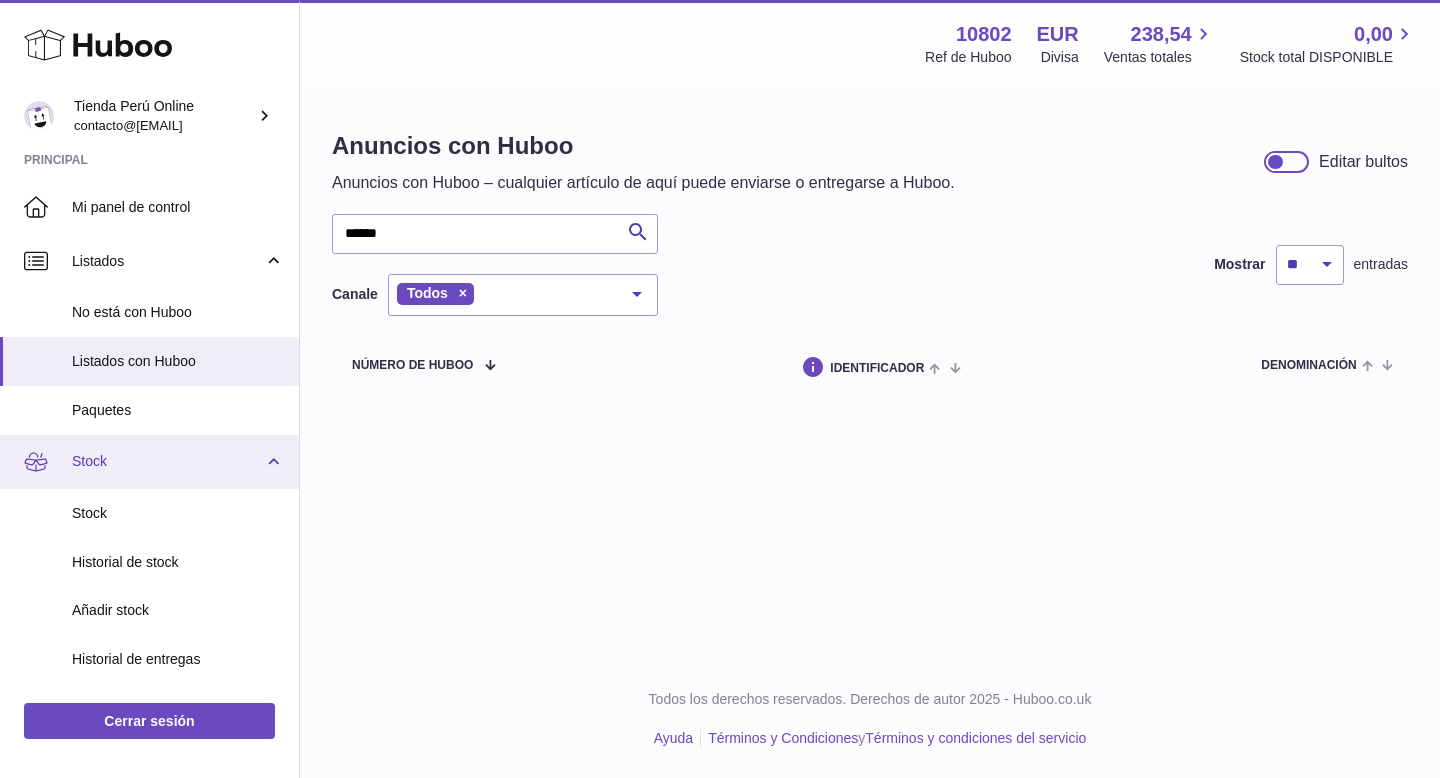 click on "Stock" at bounding box center (167, 461) 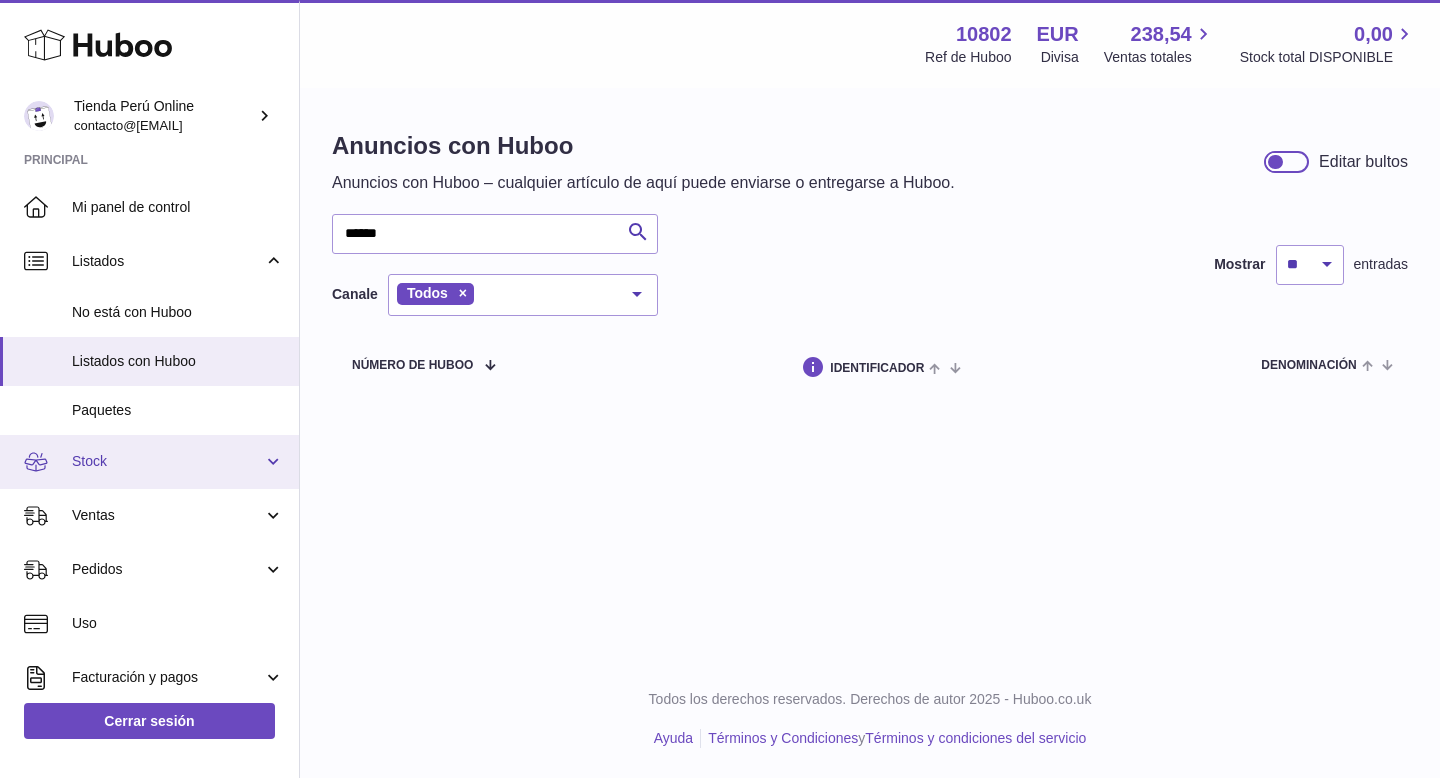 click on "Stock" at bounding box center (167, 461) 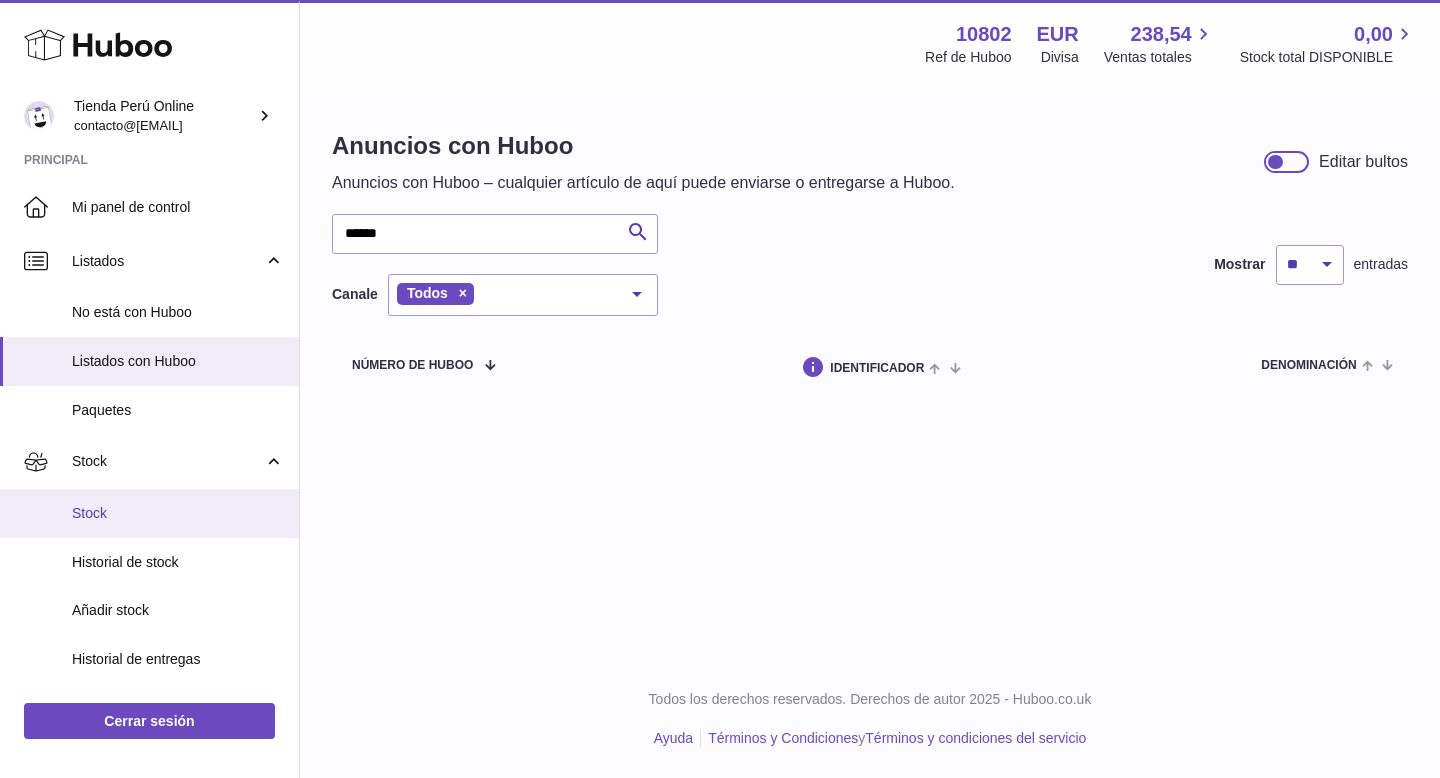 click on "Stock" at bounding box center (178, 513) 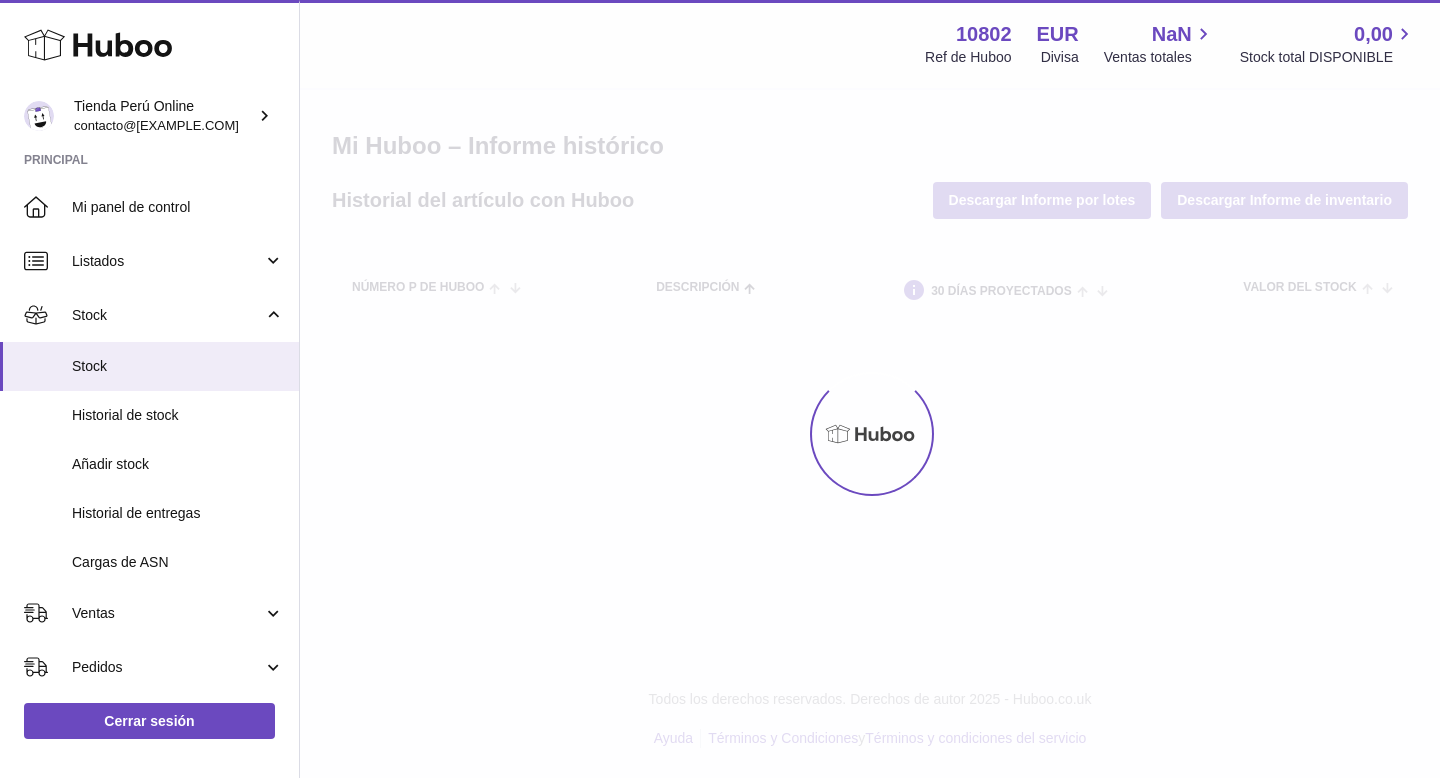scroll, scrollTop: 0, scrollLeft: 0, axis: both 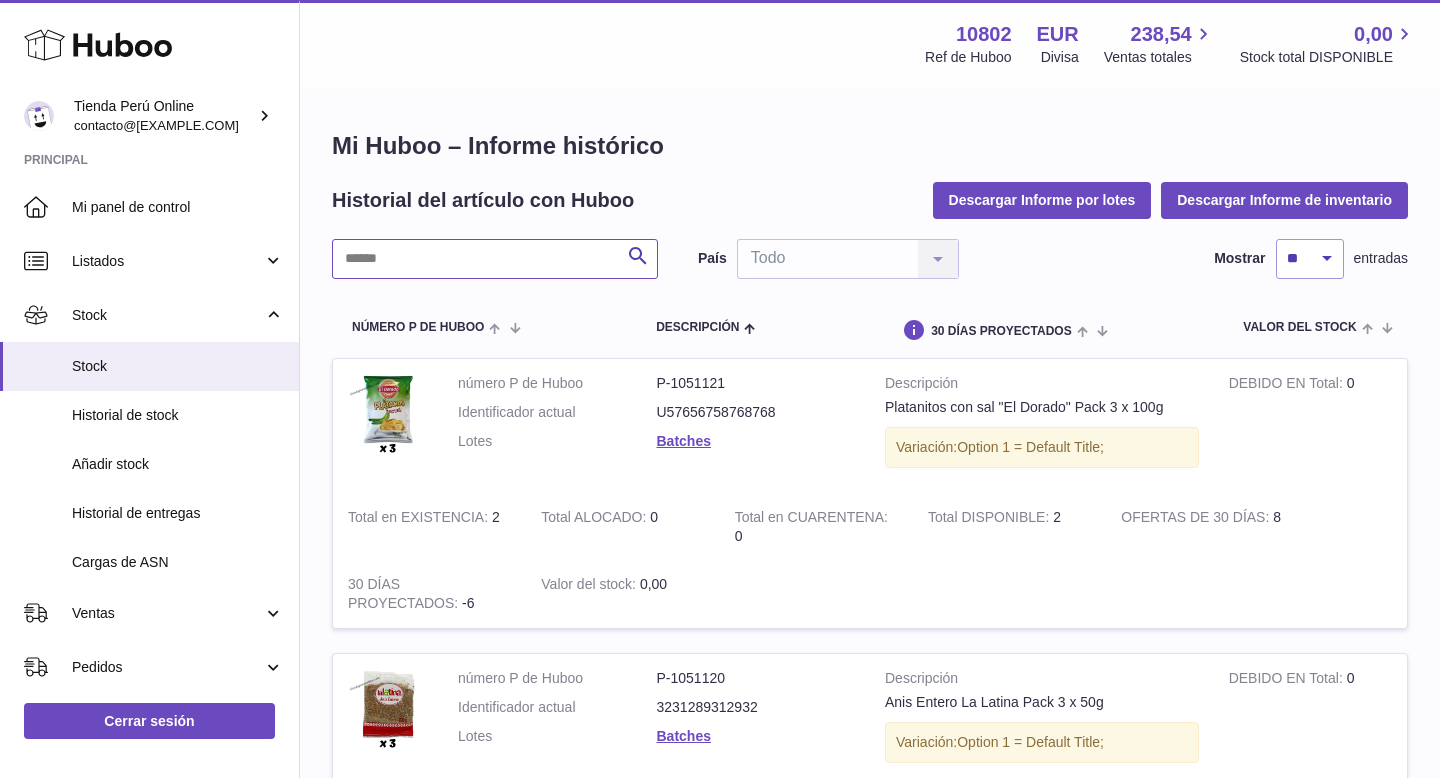 click at bounding box center (495, 259) 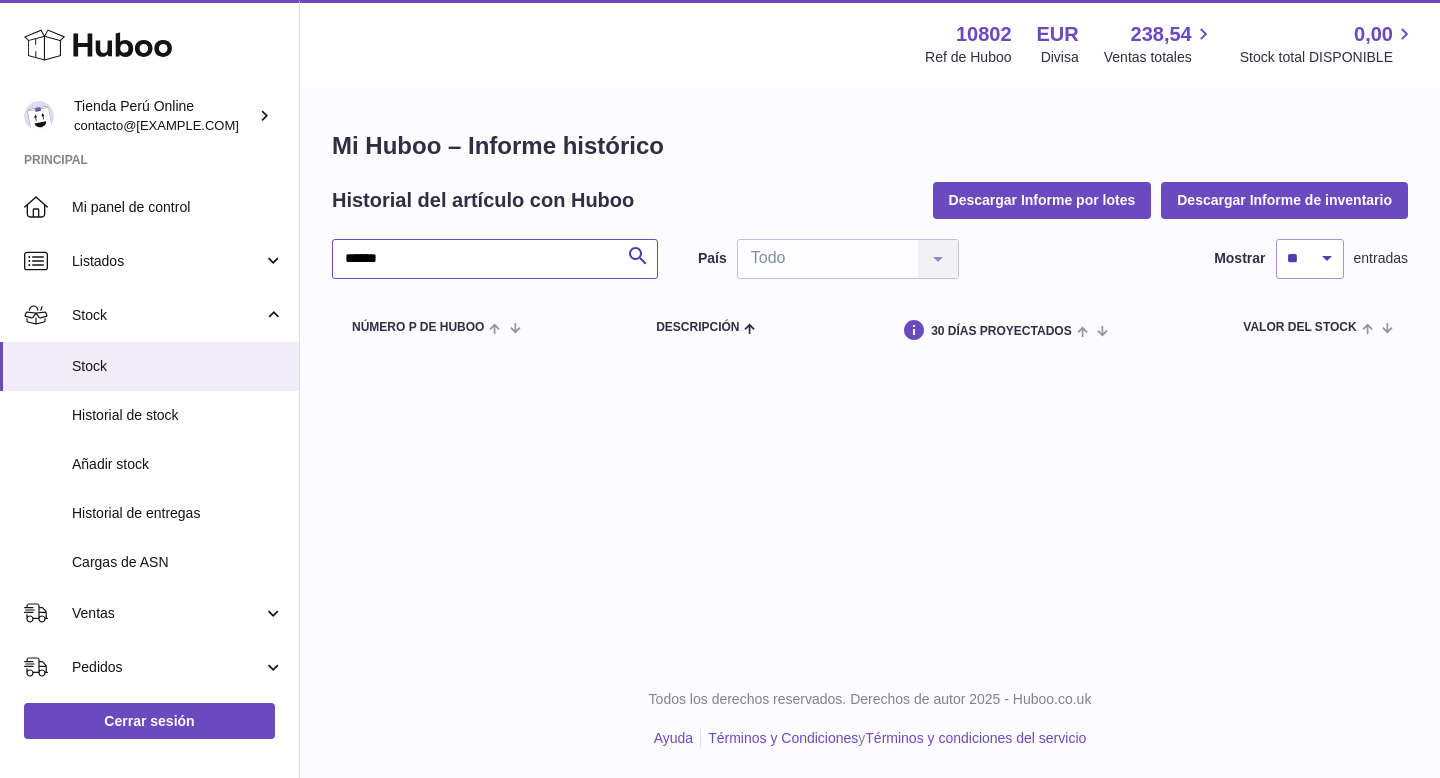 type on "******" 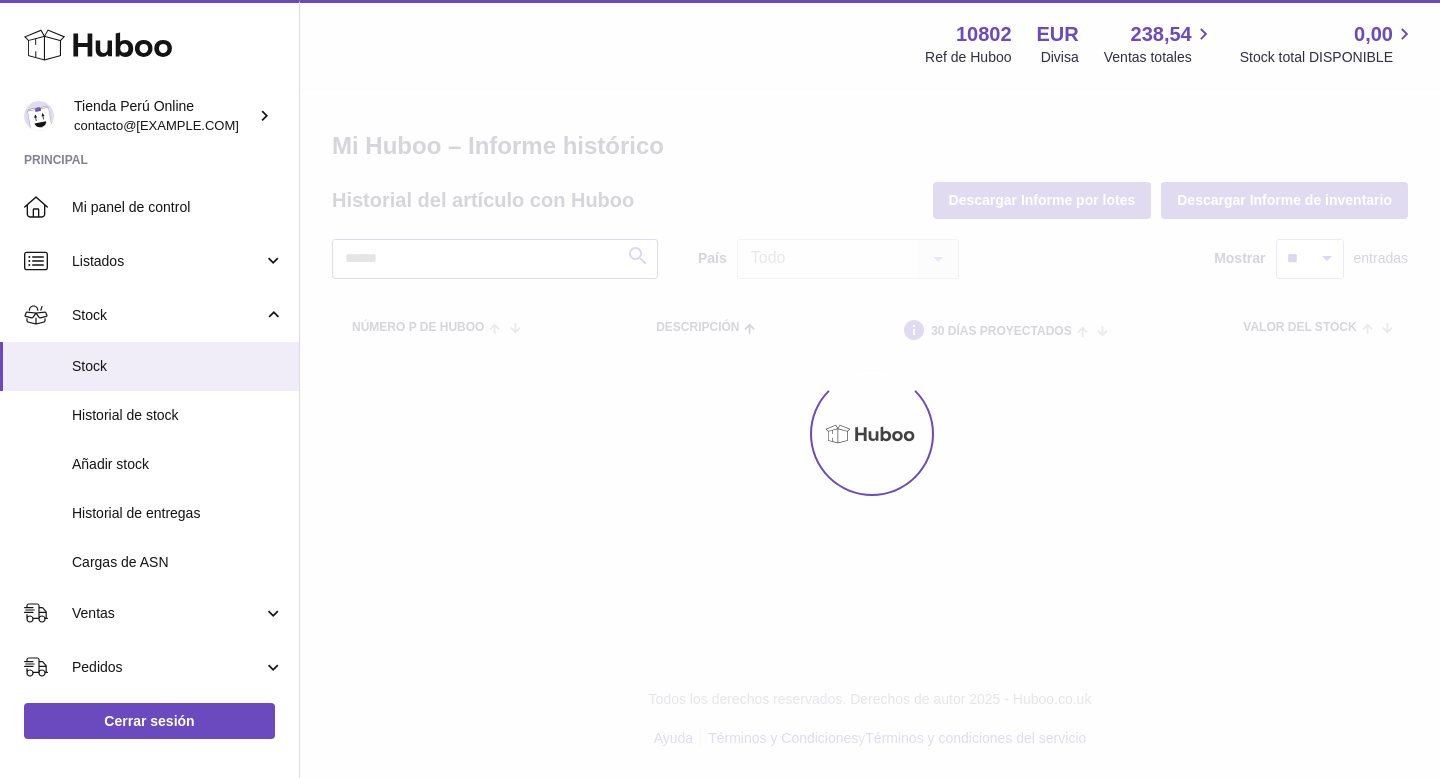 type on "******" 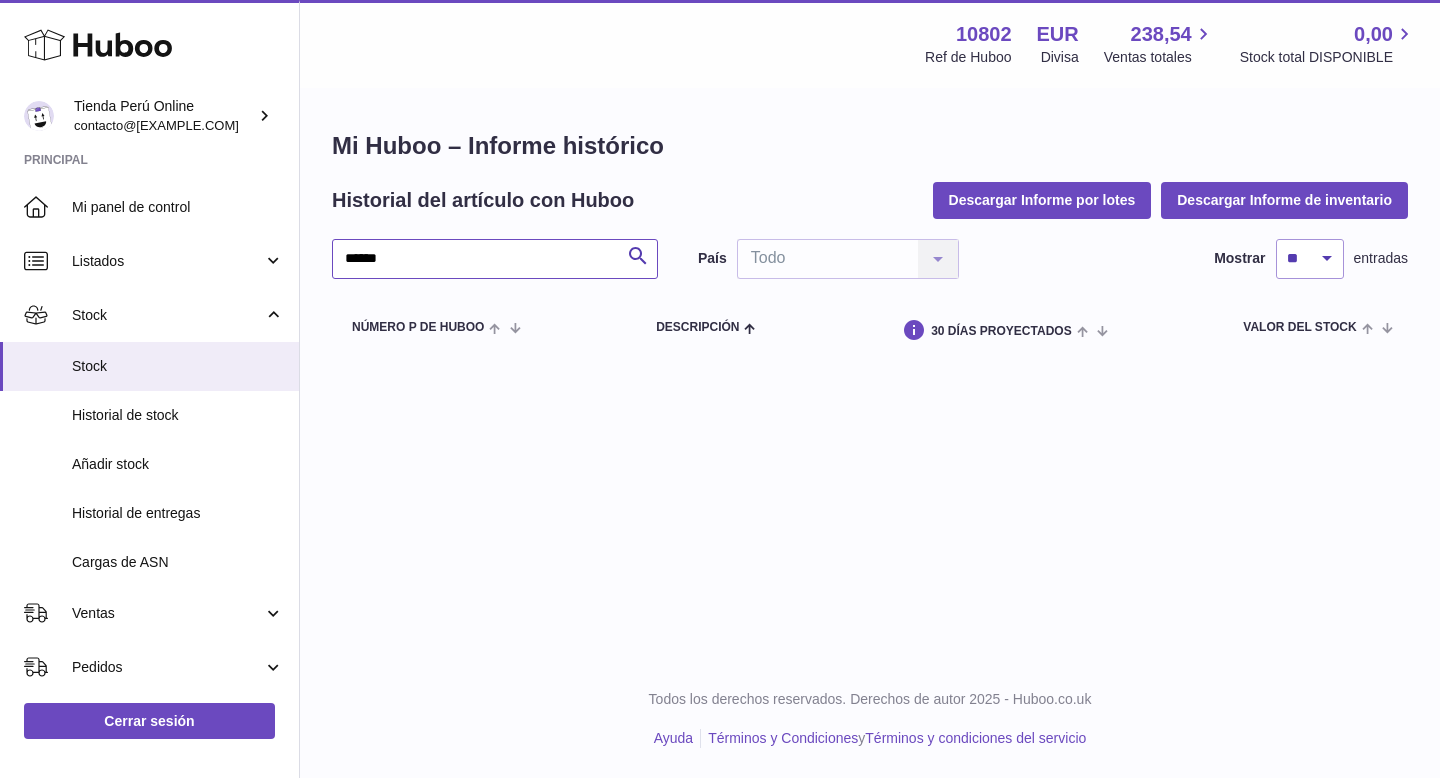 drag, startPoint x: 475, startPoint y: 268, endPoint x: 324, endPoint y: 261, distance: 151.16217 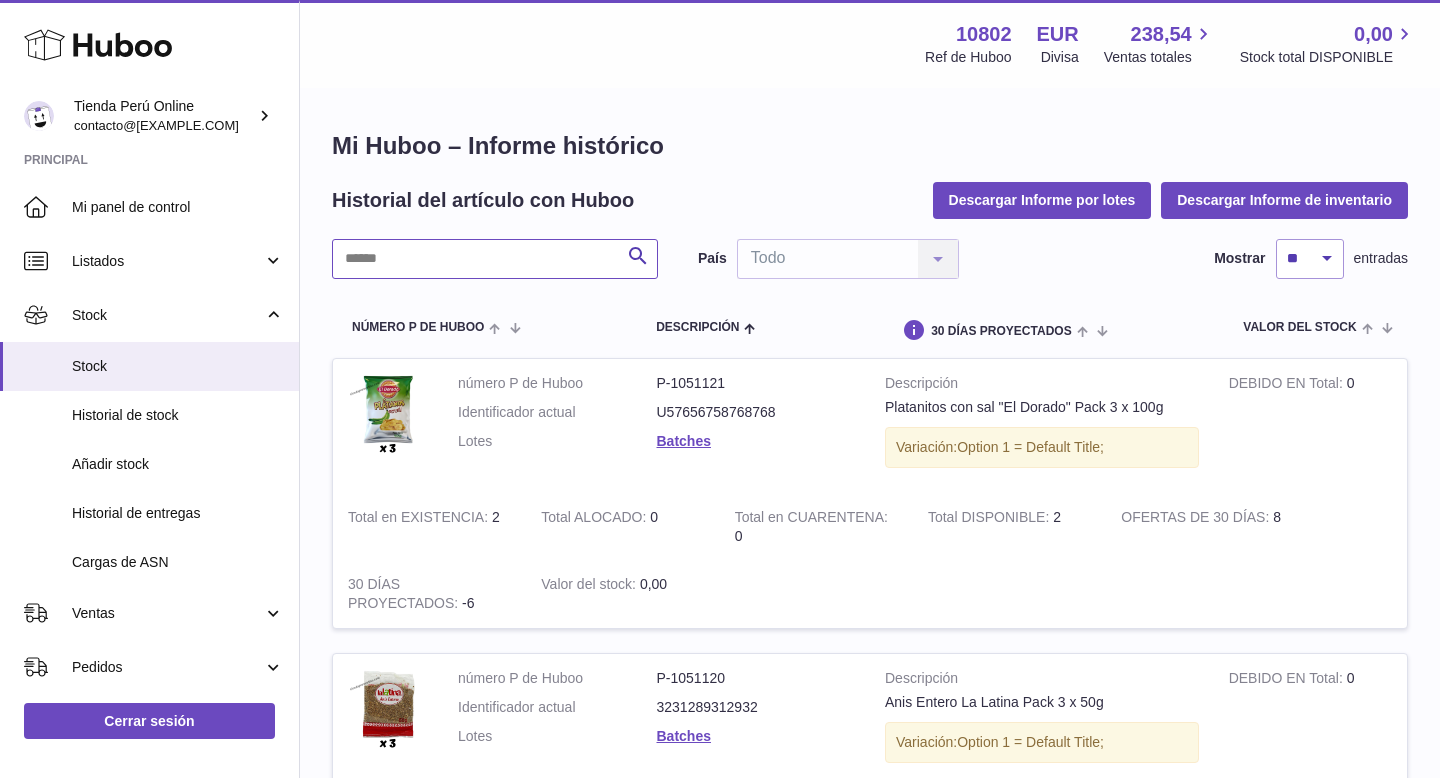 click at bounding box center [495, 259] 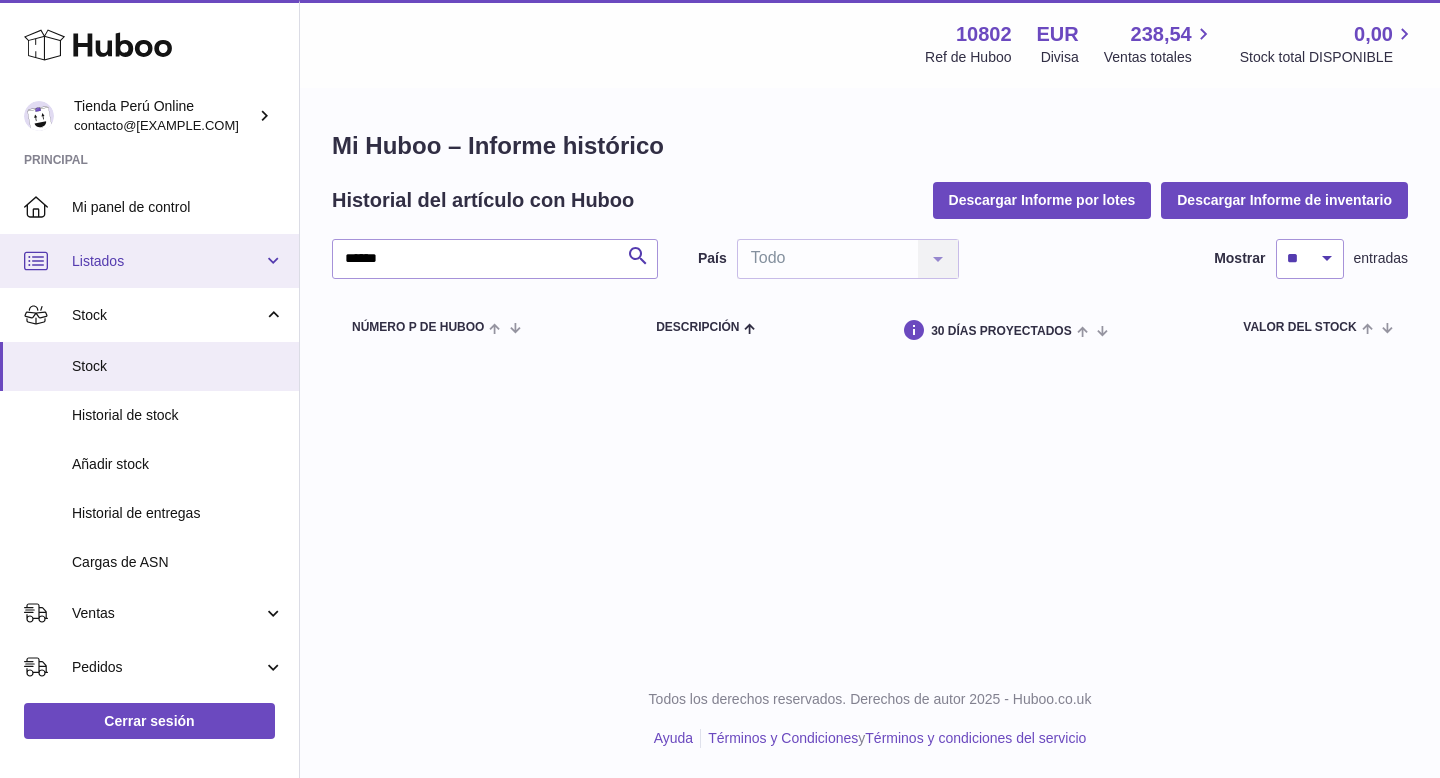 click on "Listados" at bounding box center [167, 261] 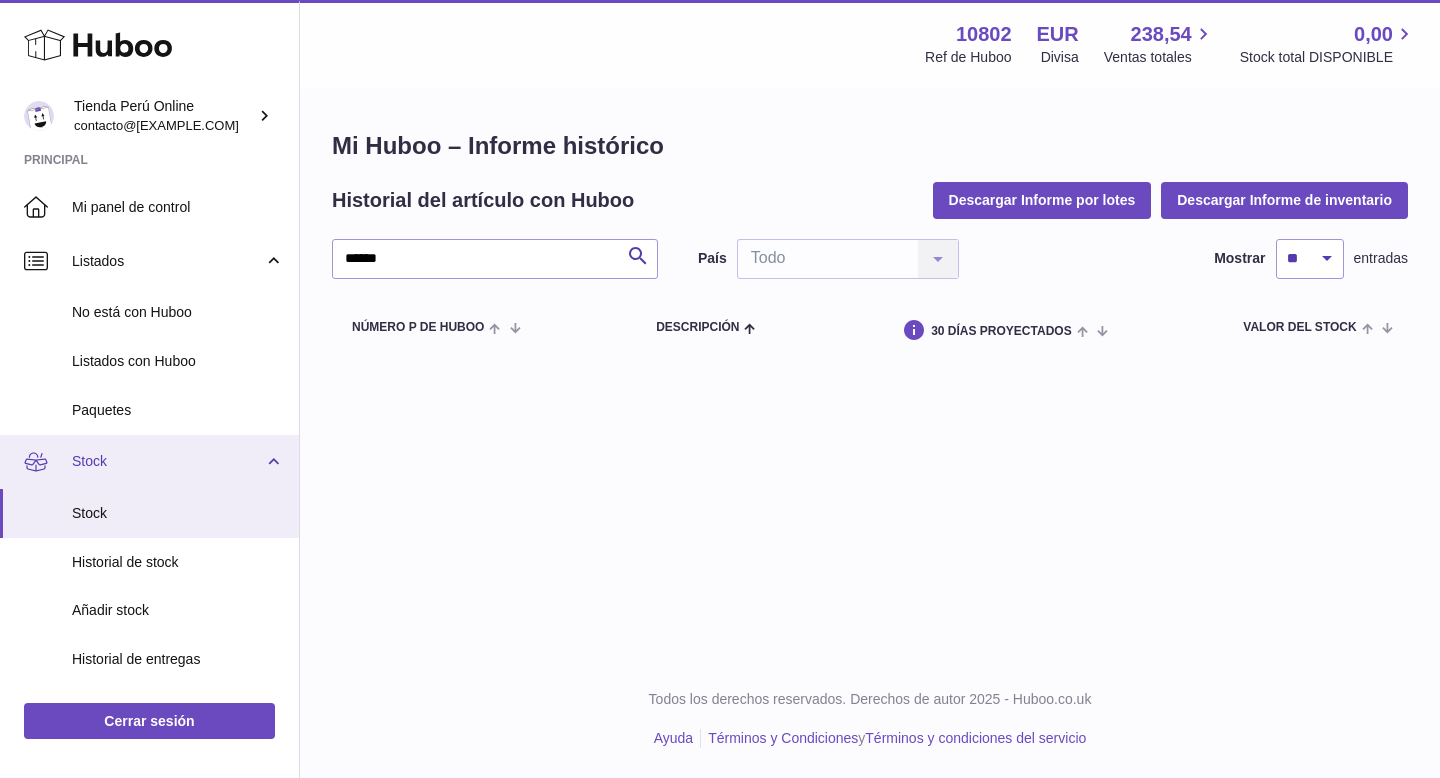 click on "Stock" at bounding box center (167, 461) 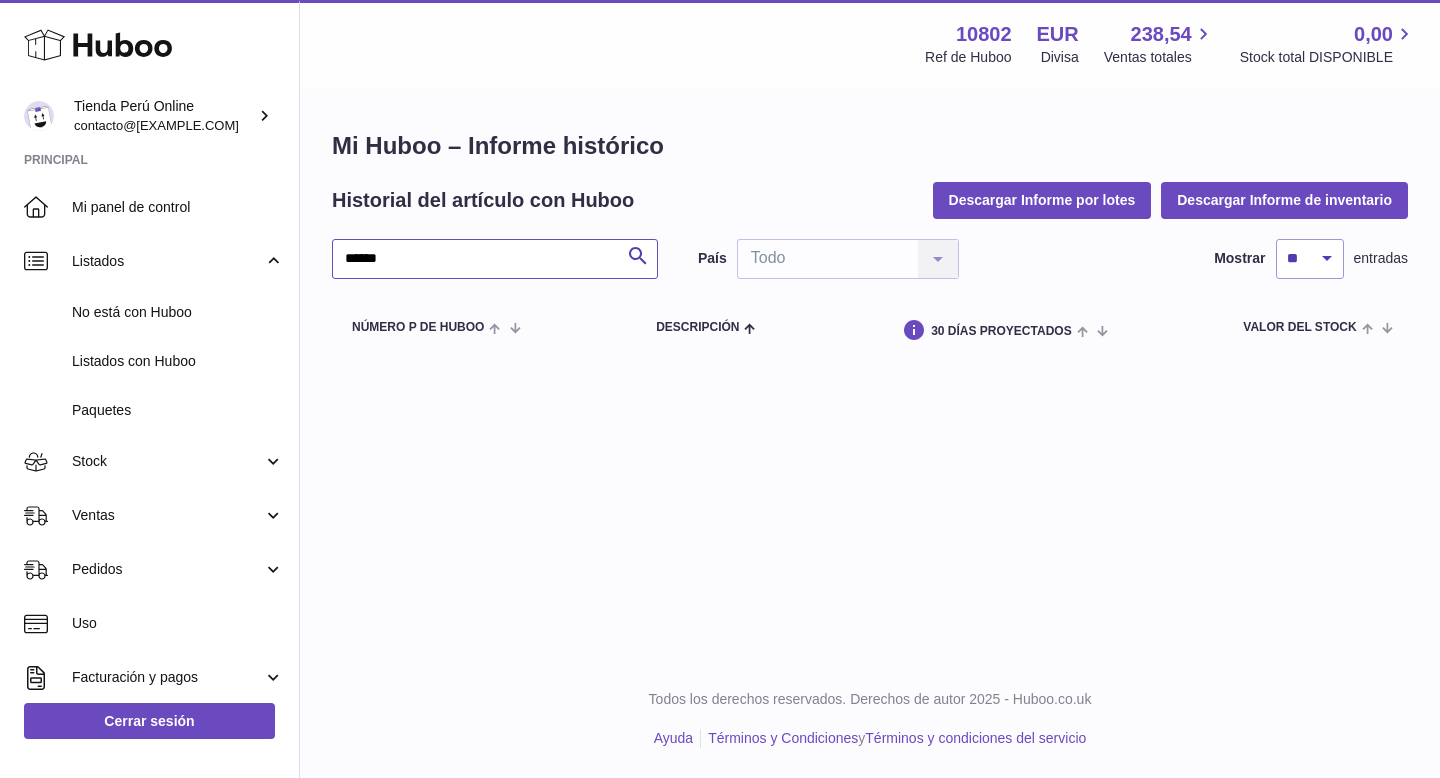 click on "******" at bounding box center [495, 259] 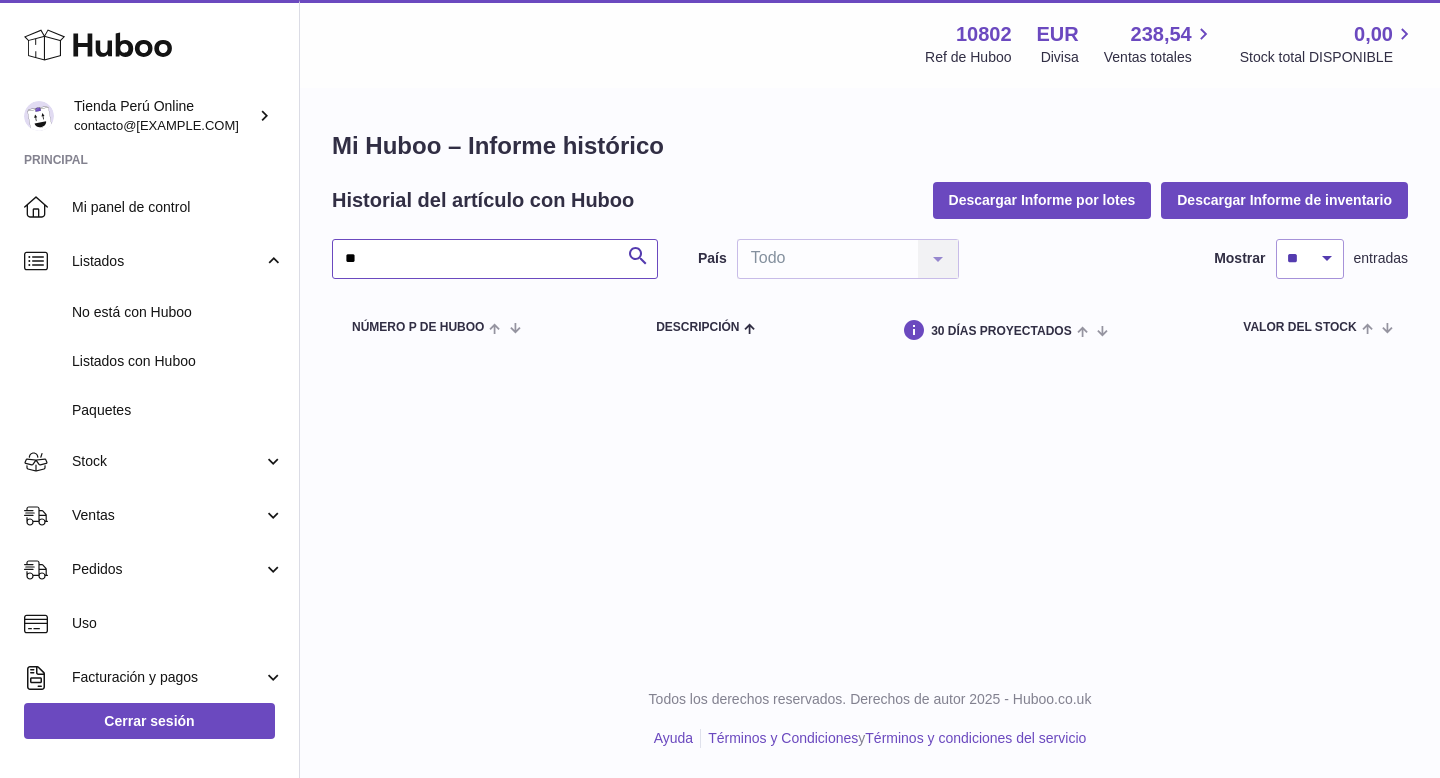 type on "*" 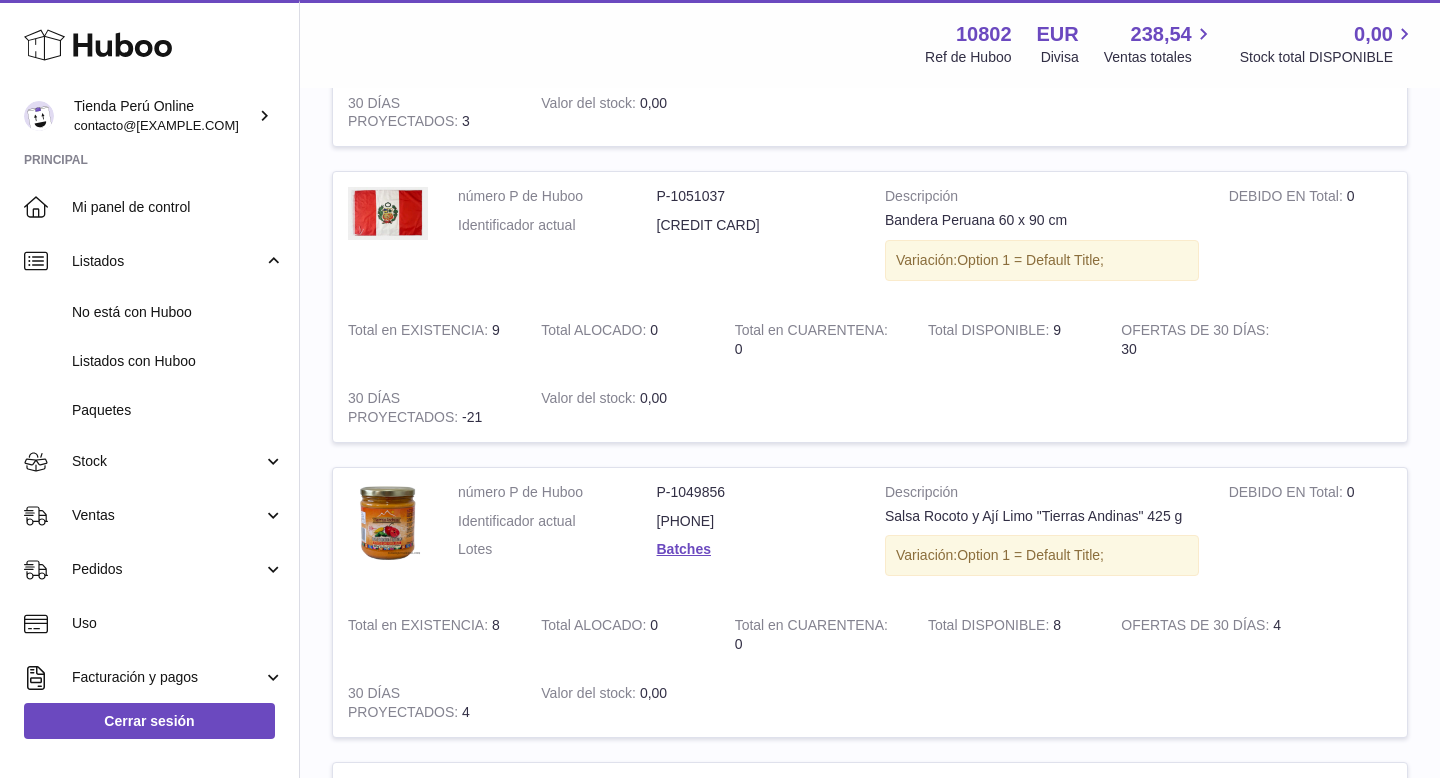 scroll, scrollTop: 1996, scrollLeft: 0, axis: vertical 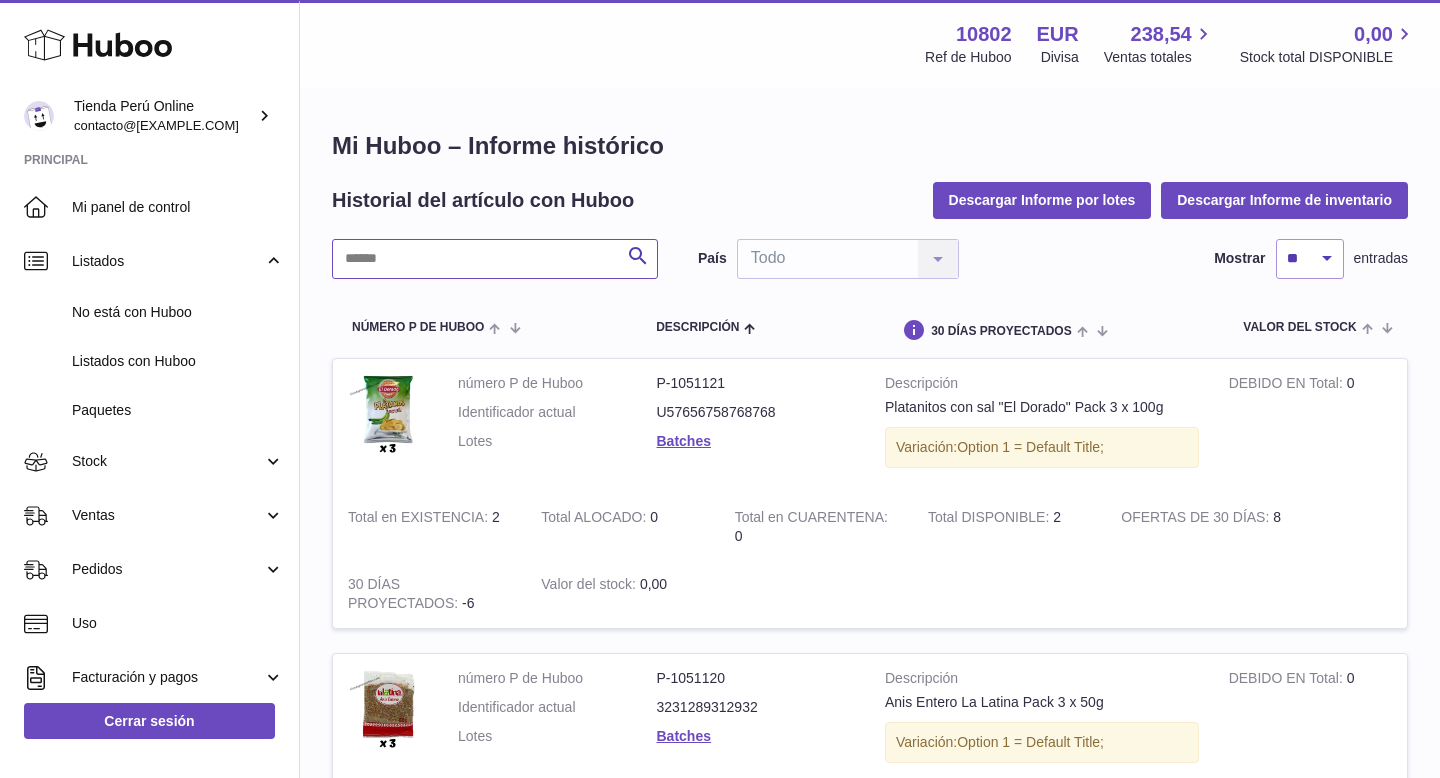 click at bounding box center (495, 259) 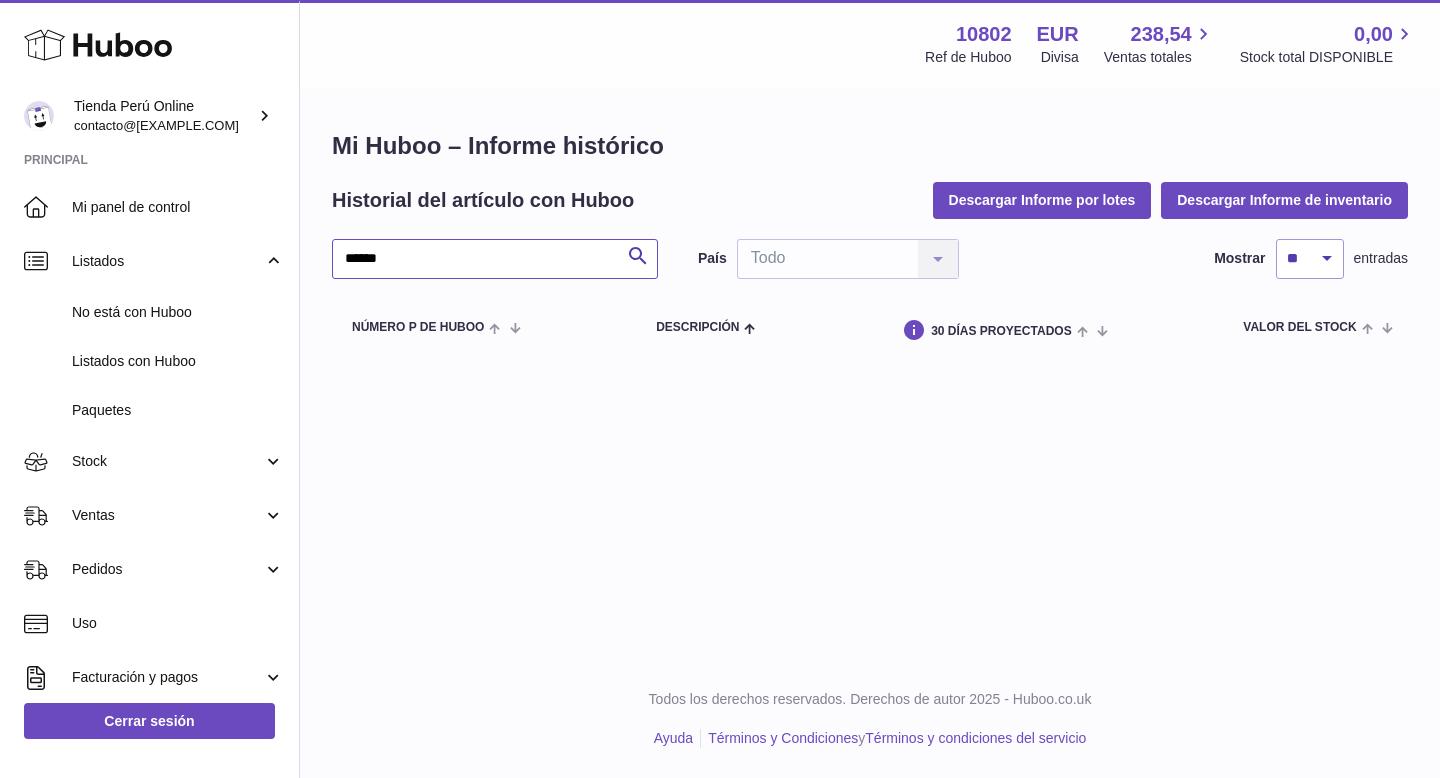 type on "******" 